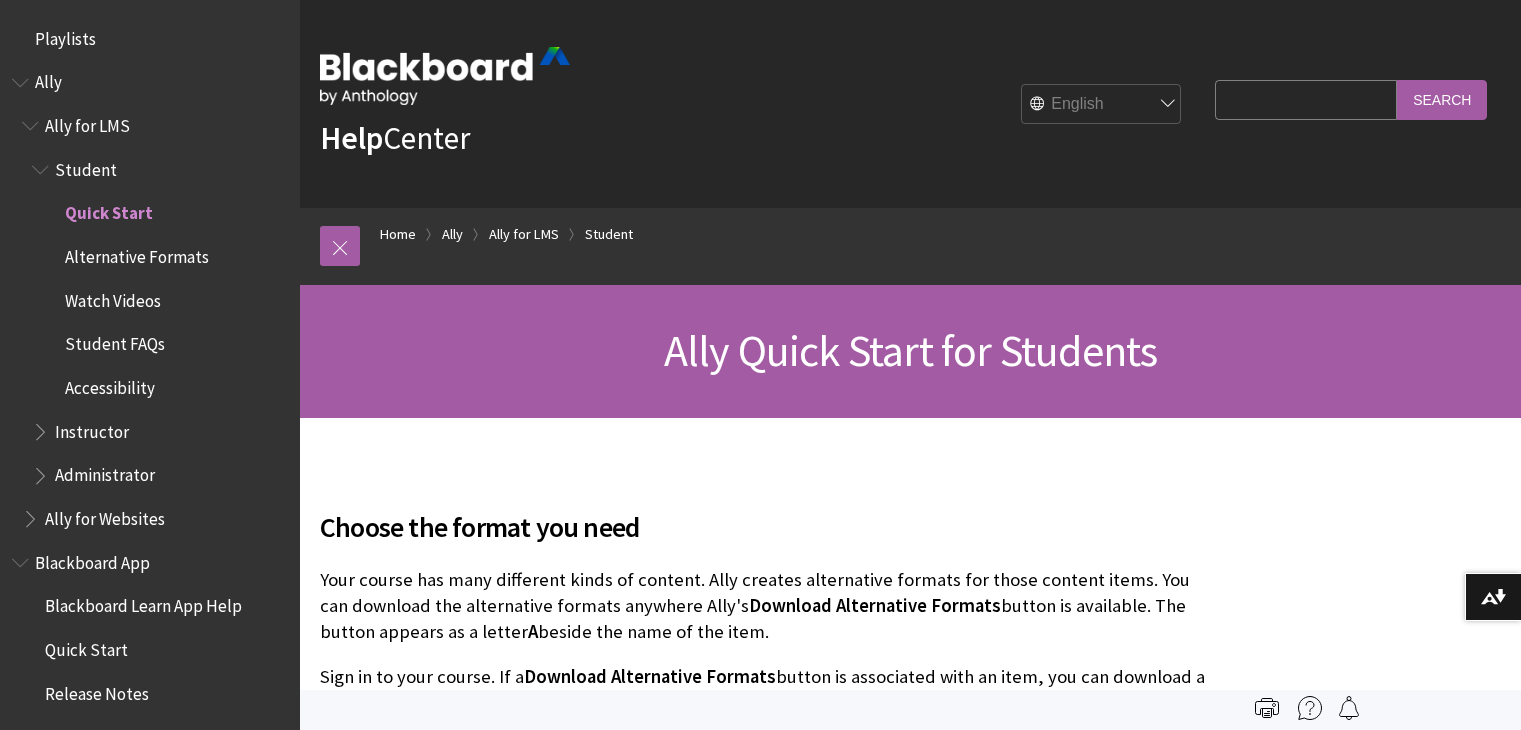 scroll, scrollTop: 0, scrollLeft: 0, axis: both 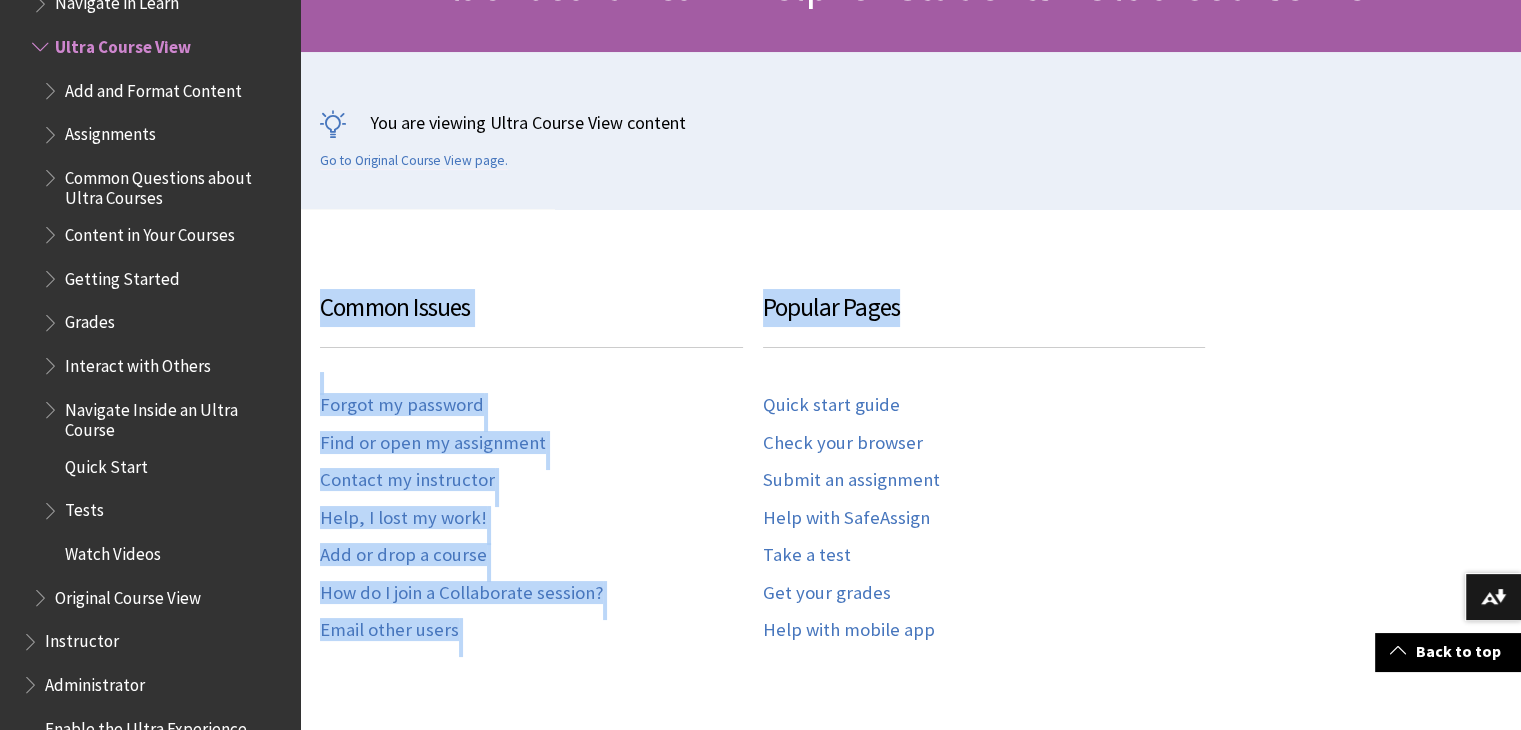 drag, startPoint x: 1519, startPoint y: 141, endPoint x: 1518, endPoint y: 231, distance: 90.005554 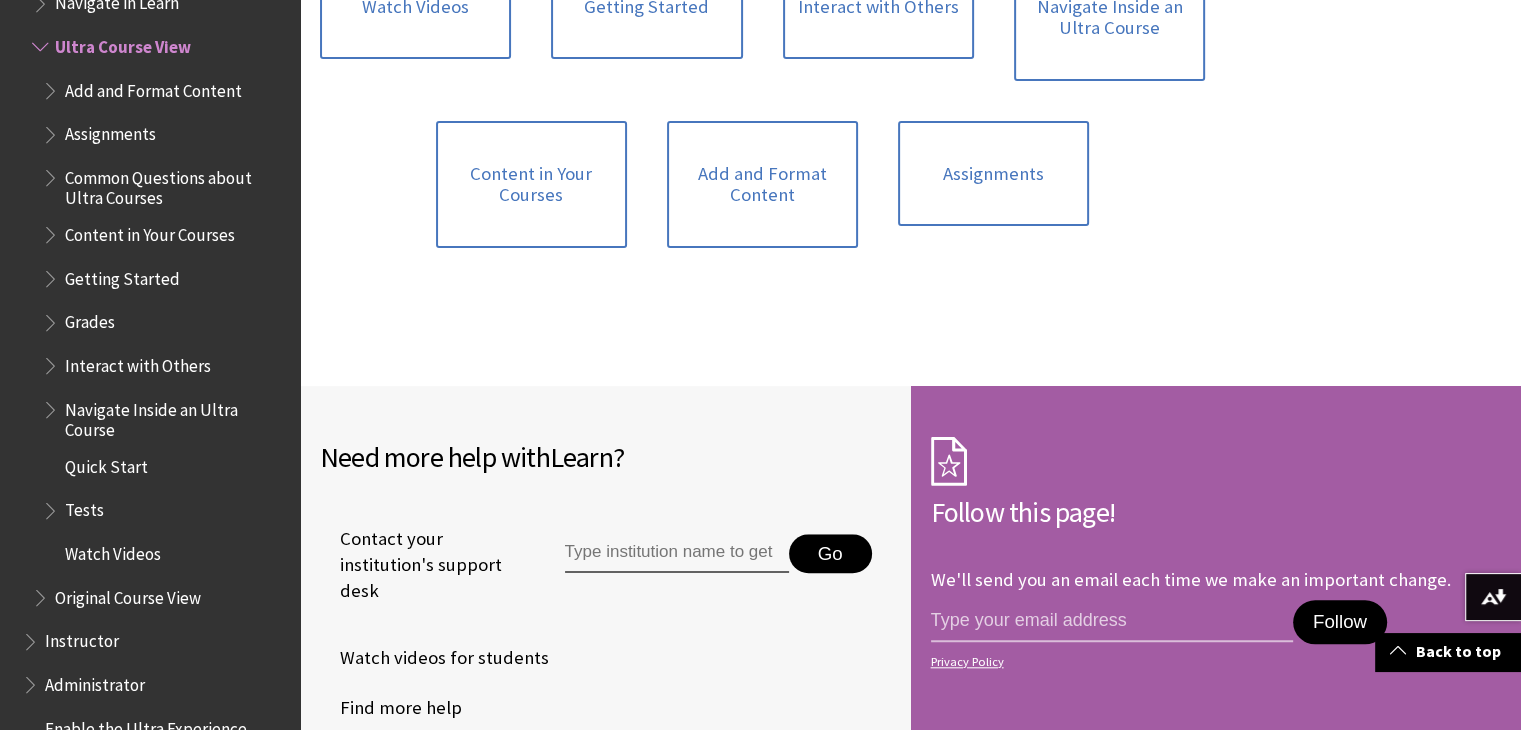 scroll, scrollTop: 1700, scrollLeft: 0, axis: vertical 